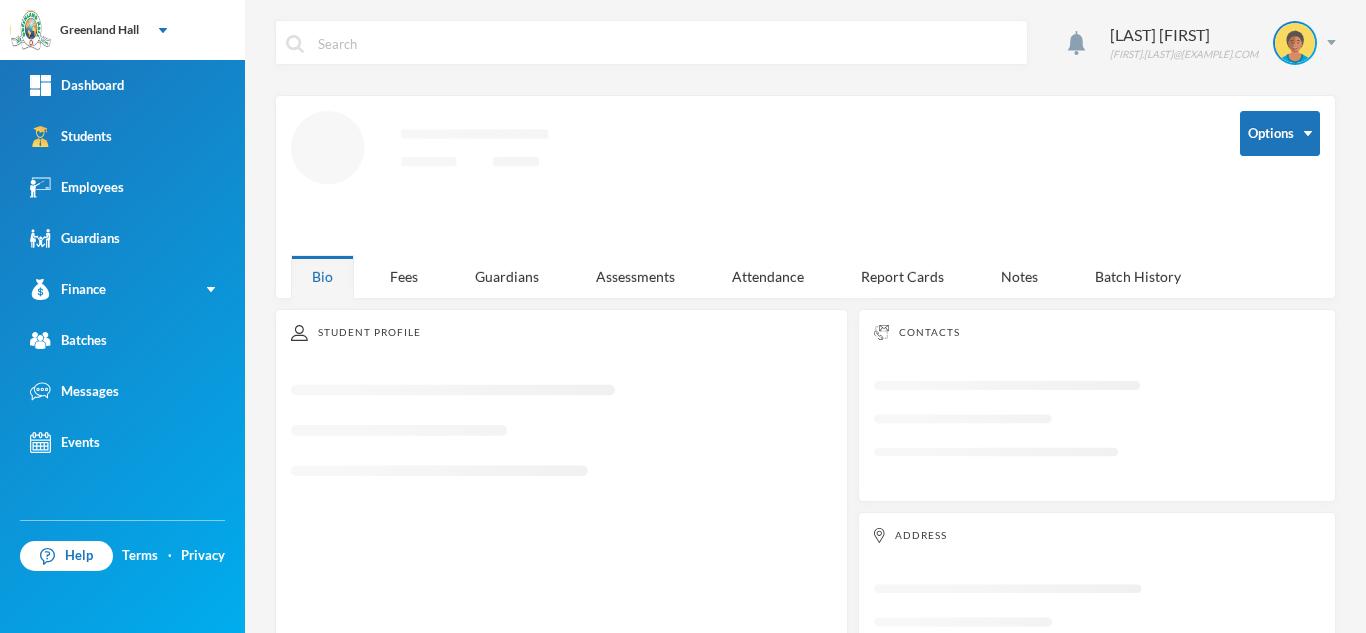 scroll, scrollTop: 0, scrollLeft: 0, axis: both 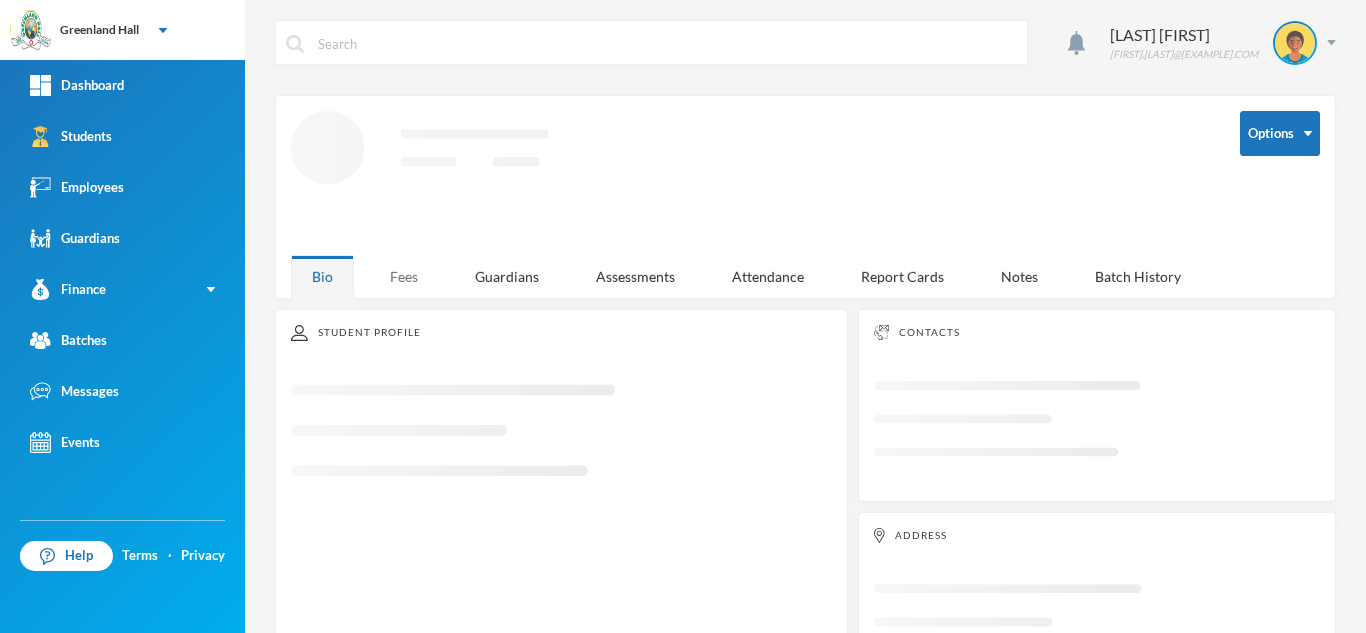 click on "Fees" at bounding box center (404, 276) 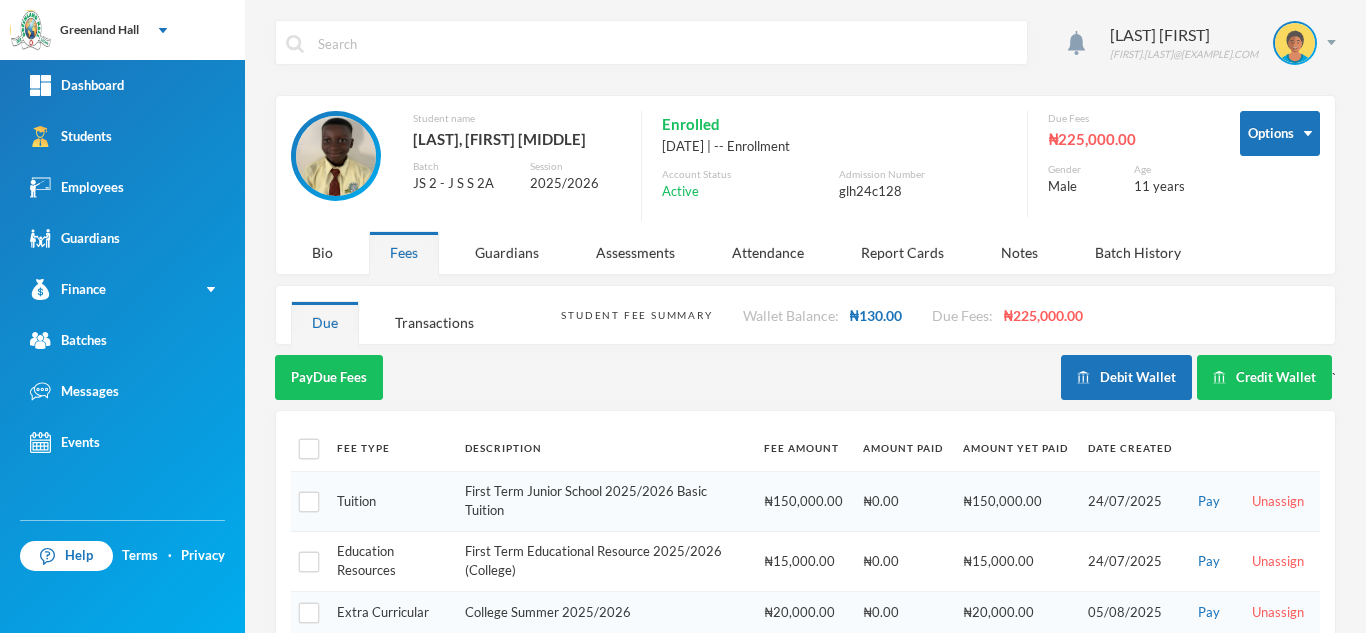 scroll, scrollTop: 164, scrollLeft: 0, axis: vertical 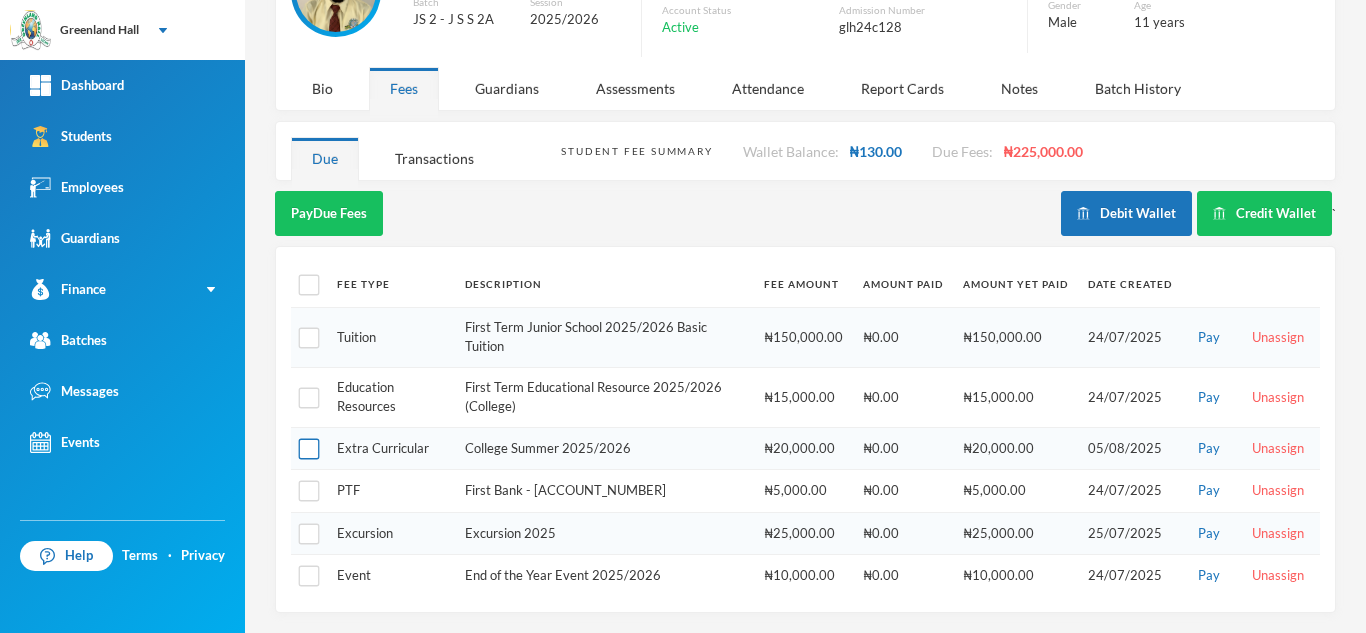 click at bounding box center [309, 449] 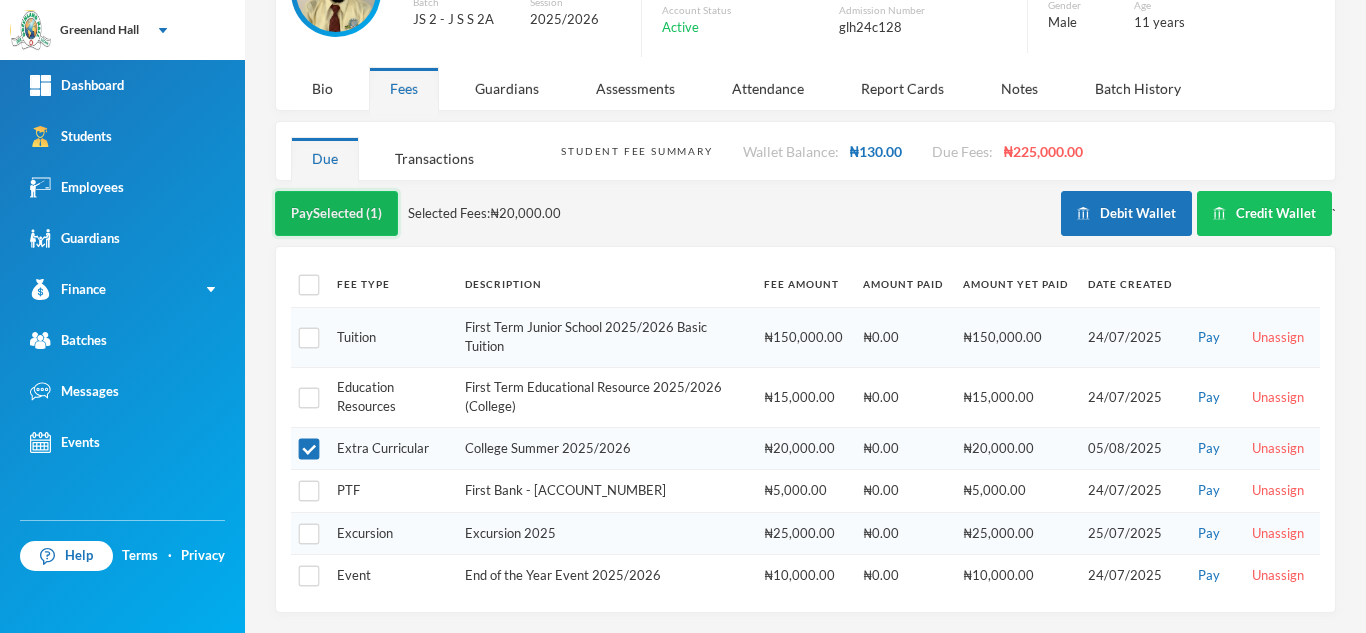 click on "Pay  Selected (1)" at bounding box center (336, 213) 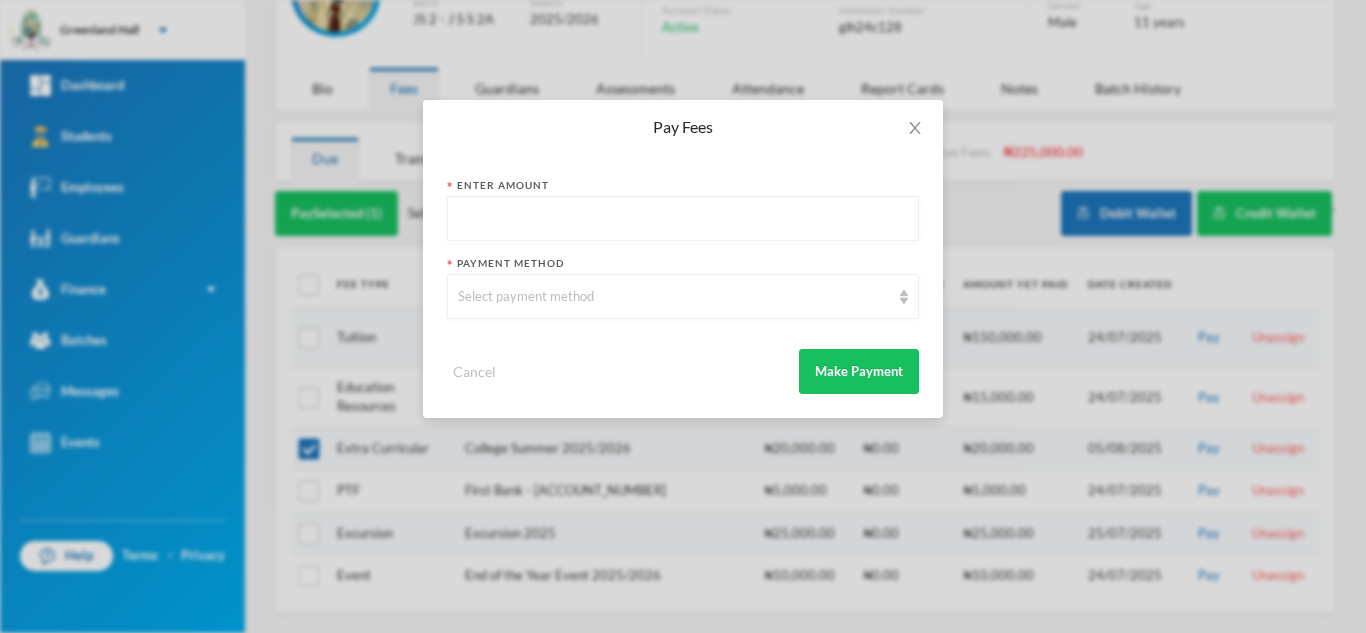 click at bounding box center (683, 219) 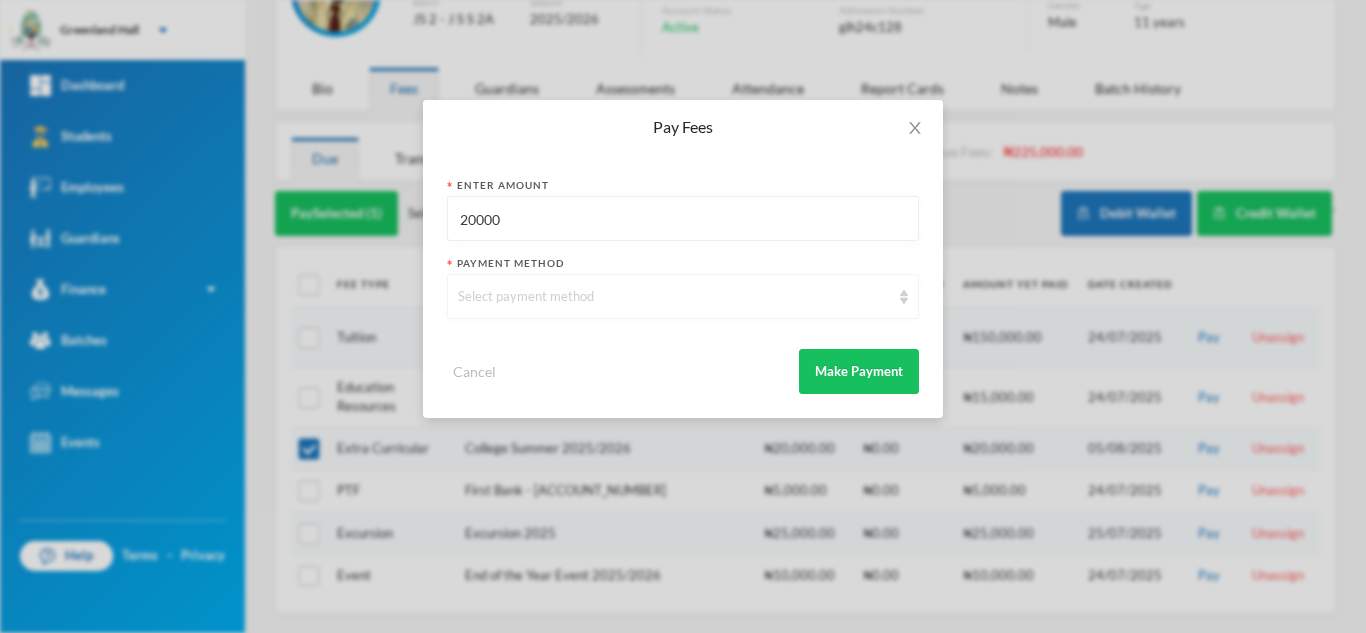type on "20000" 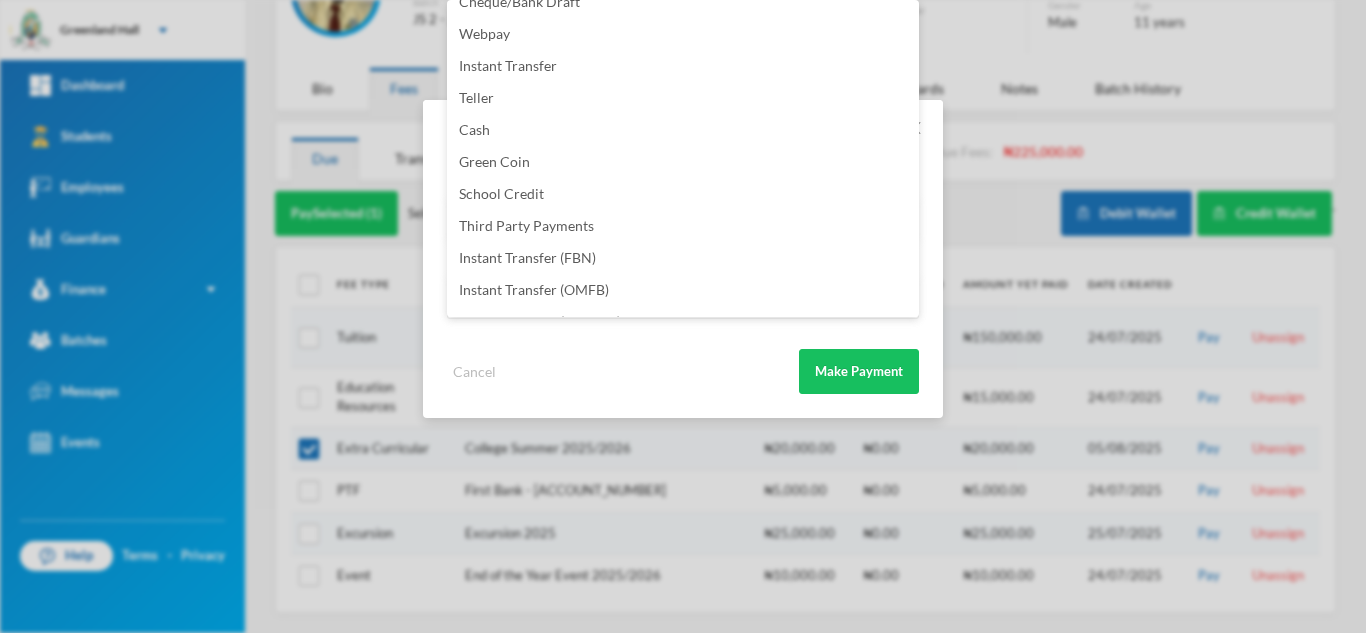 scroll, scrollTop: 235, scrollLeft: 0, axis: vertical 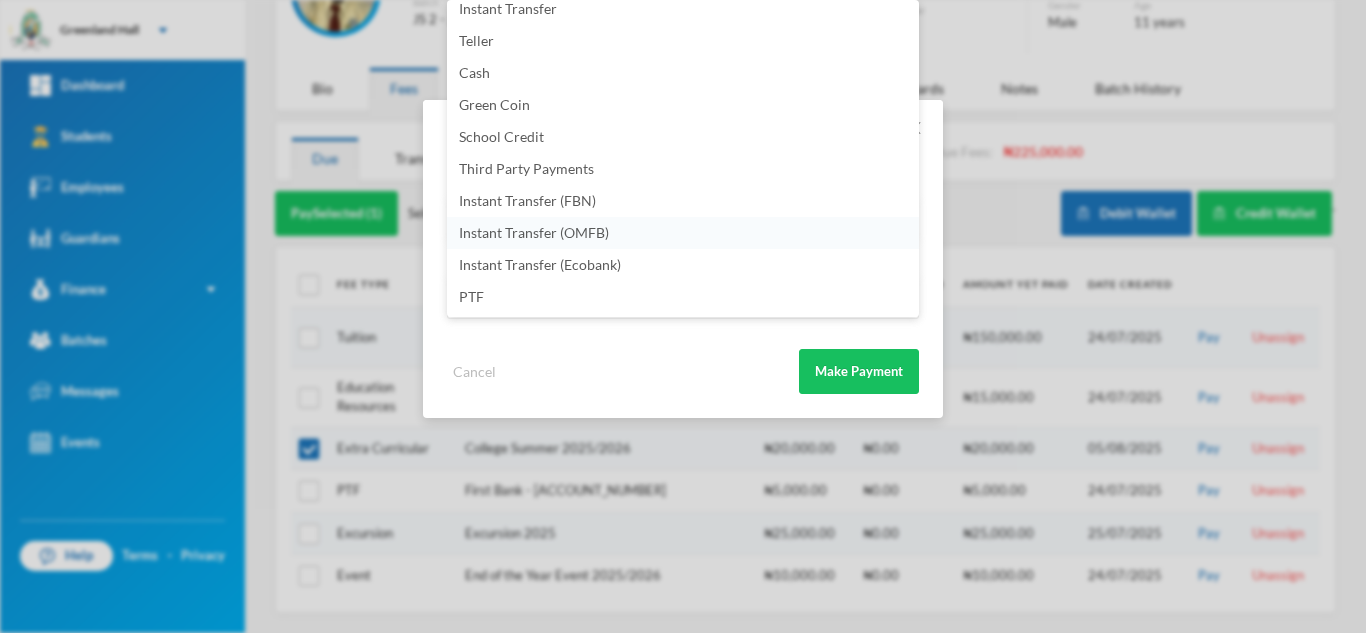 click on "Instant Transfer (OMFB)" at bounding box center (683, 233) 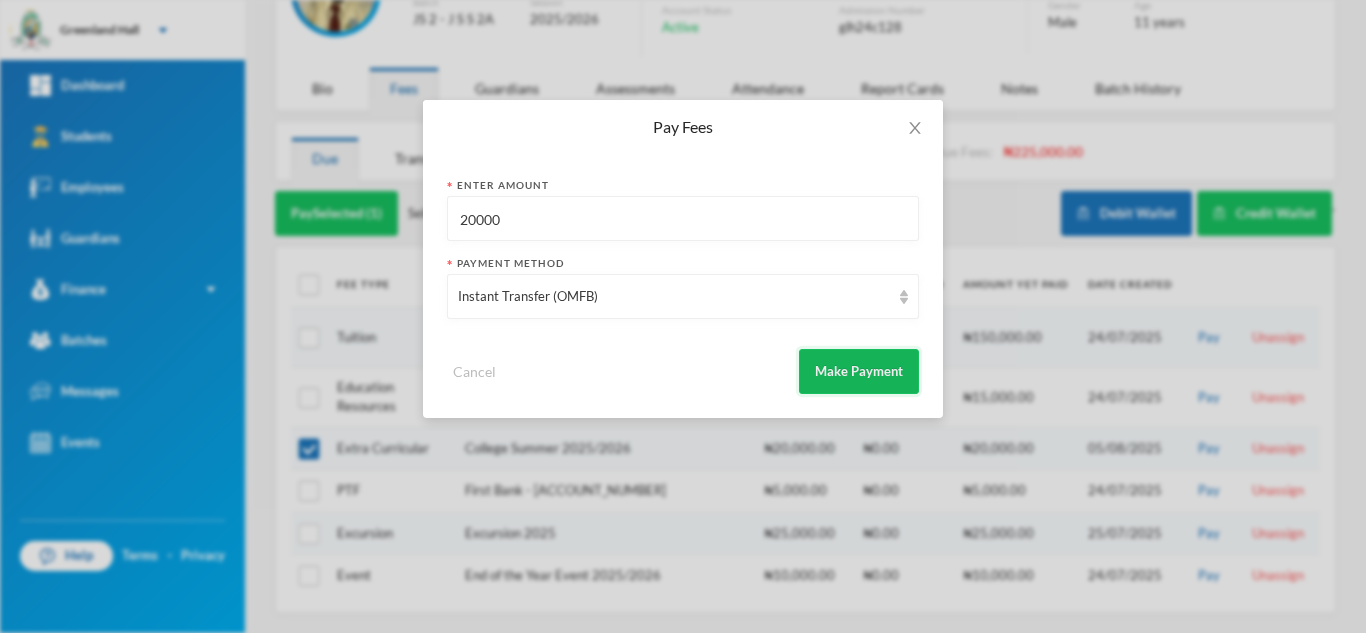 click on "Make Payment" at bounding box center [859, 371] 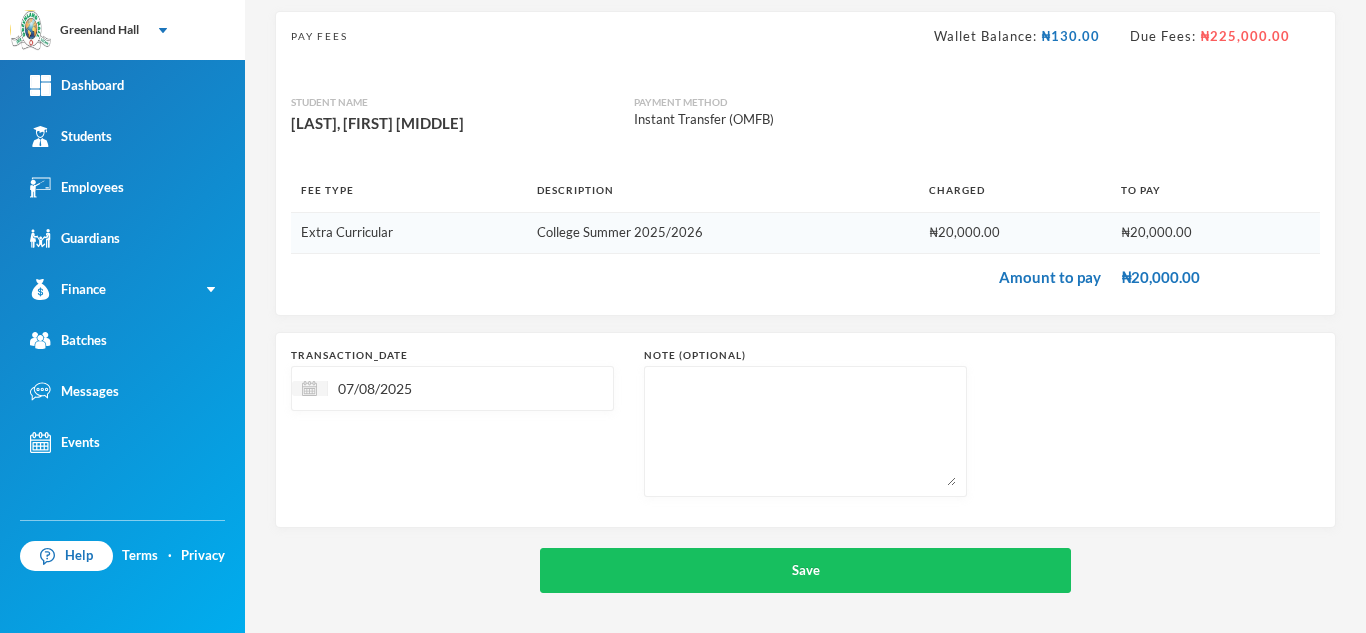 scroll, scrollTop: 128, scrollLeft: 0, axis: vertical 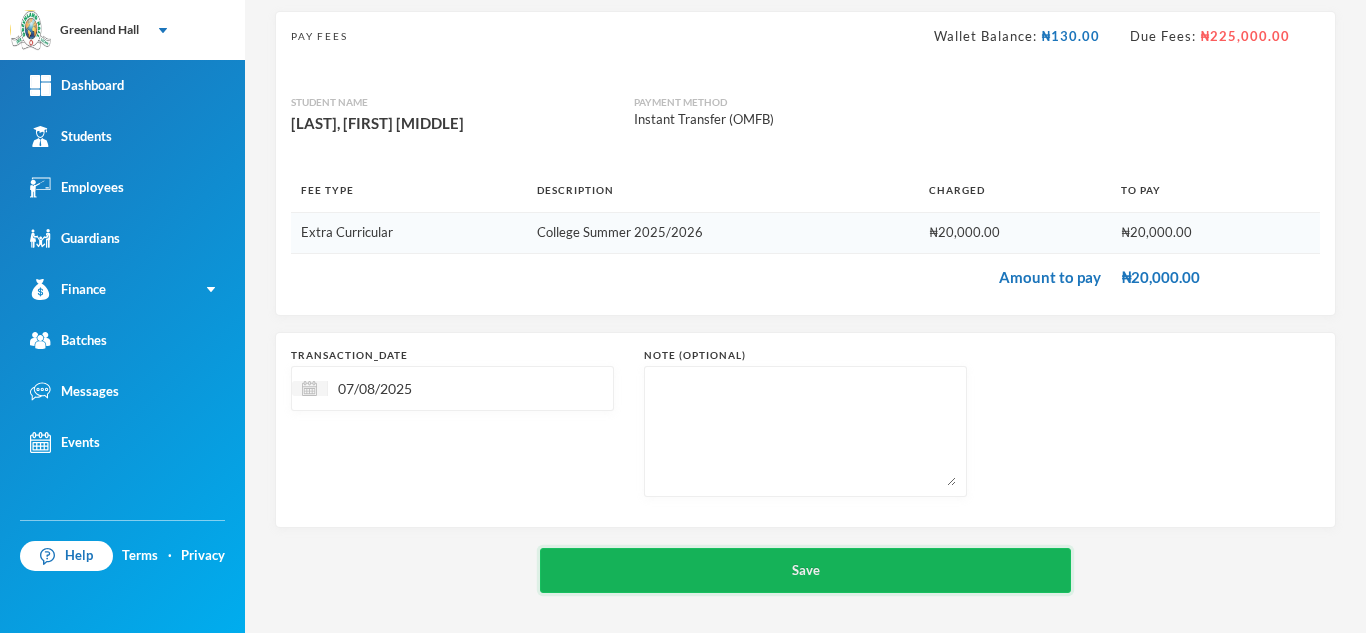 click on "Save" at bounding box center (805, 570) 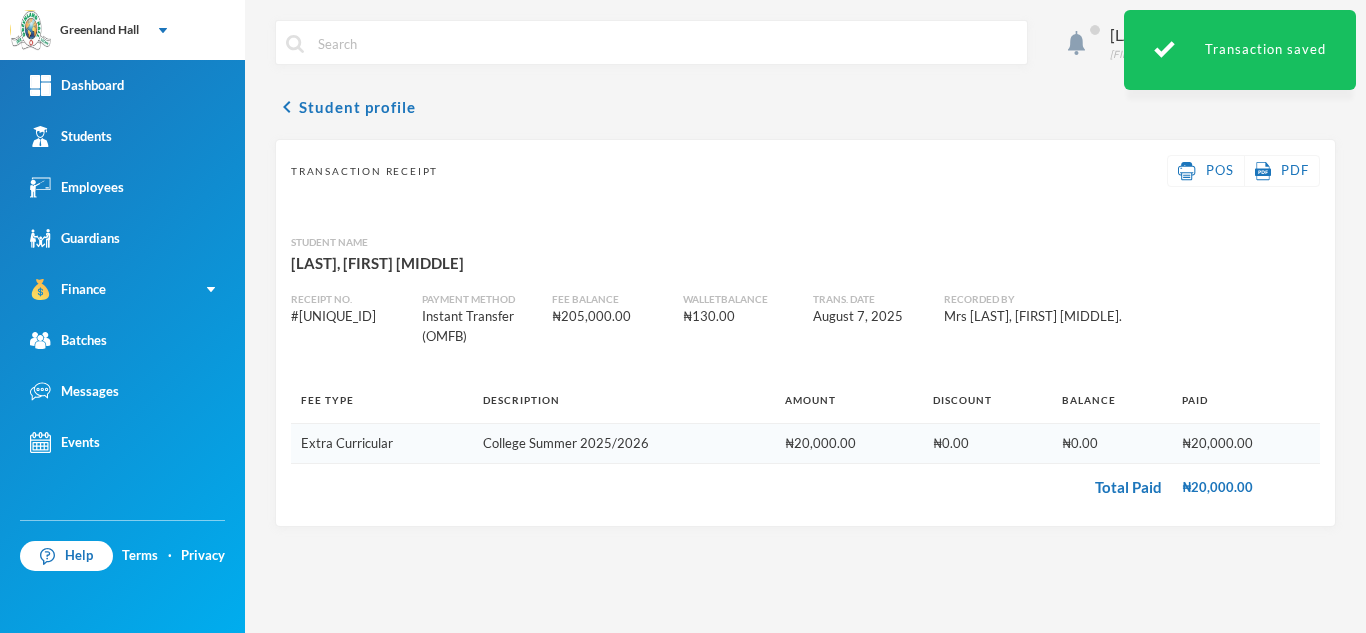 scroll, scrollTop: 0, scrollLeft: 0, axis: both 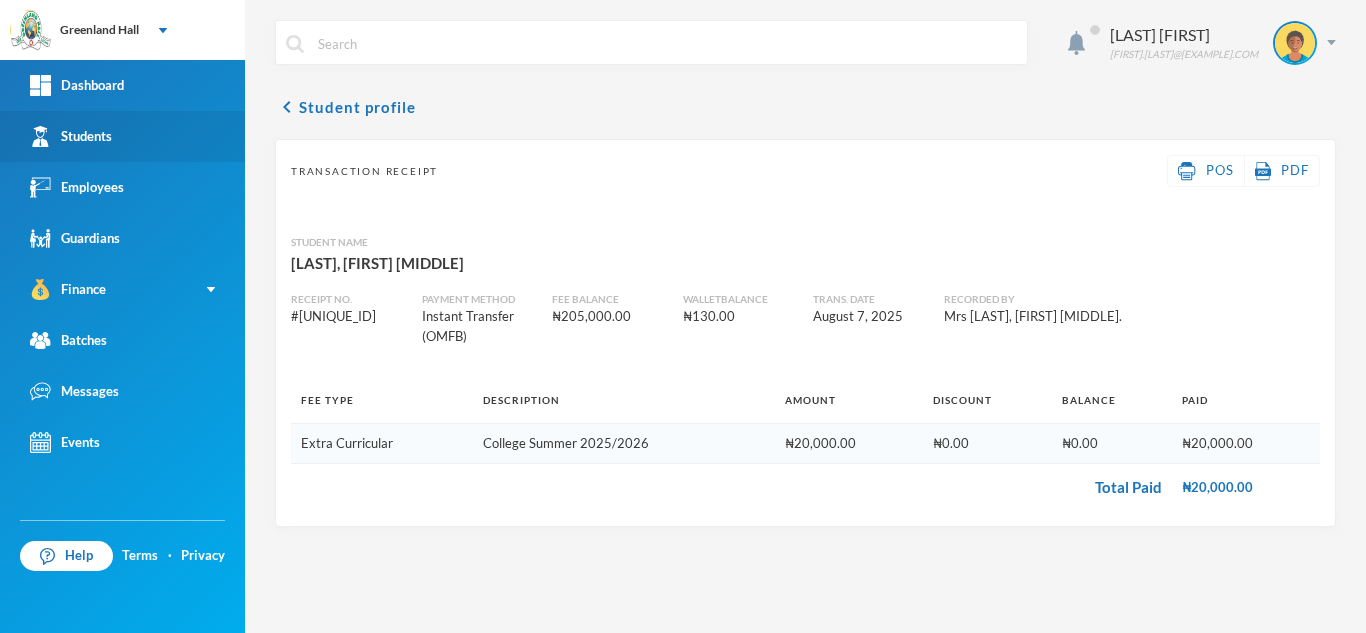 click on "Students" at bounding box center [71, 136] 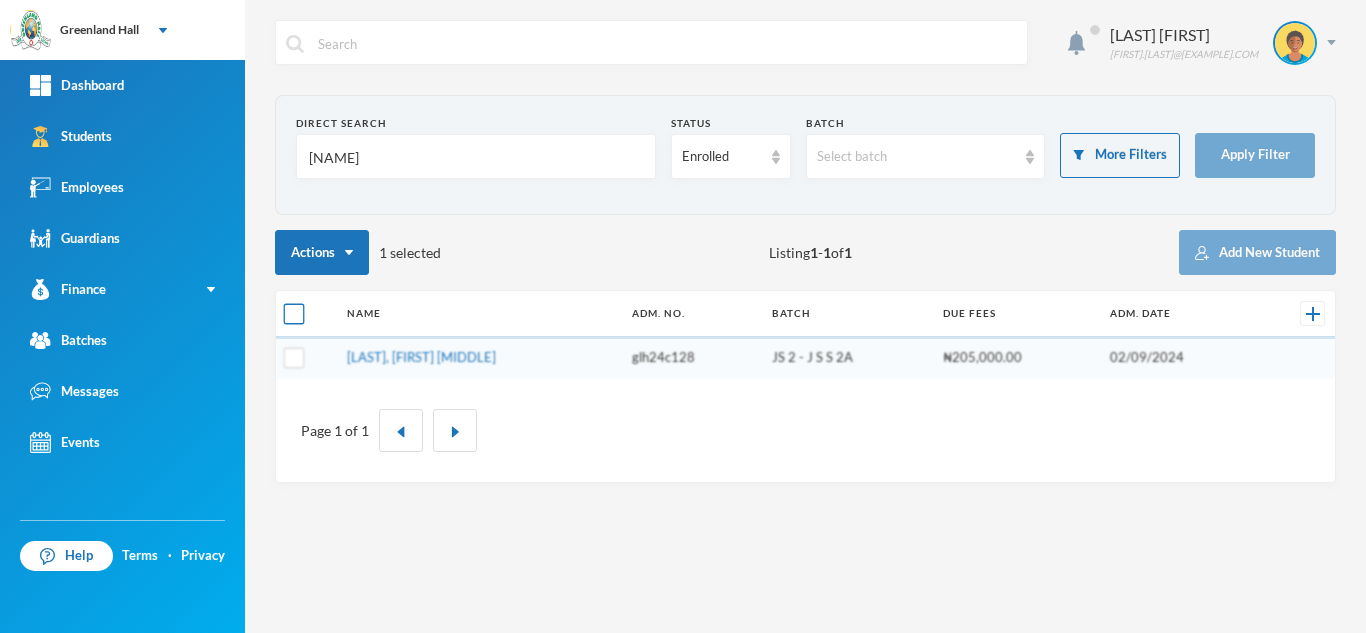 click at bounding box center (294, 314) 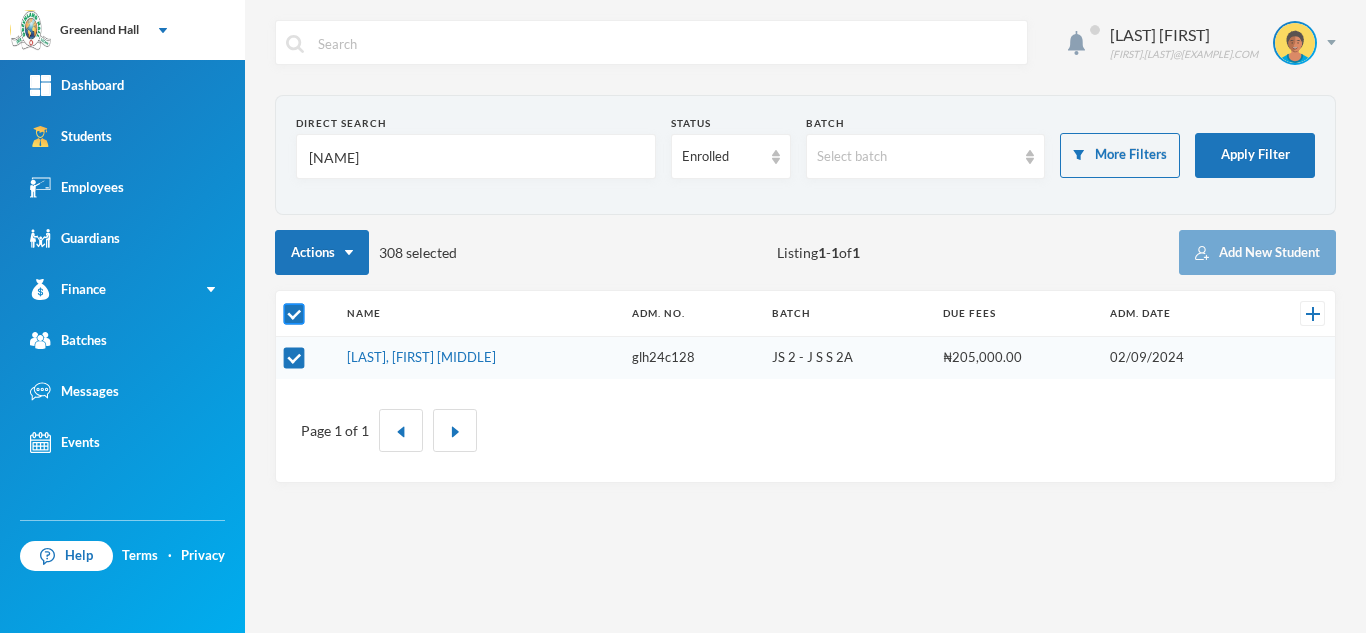 checkbox on "true" 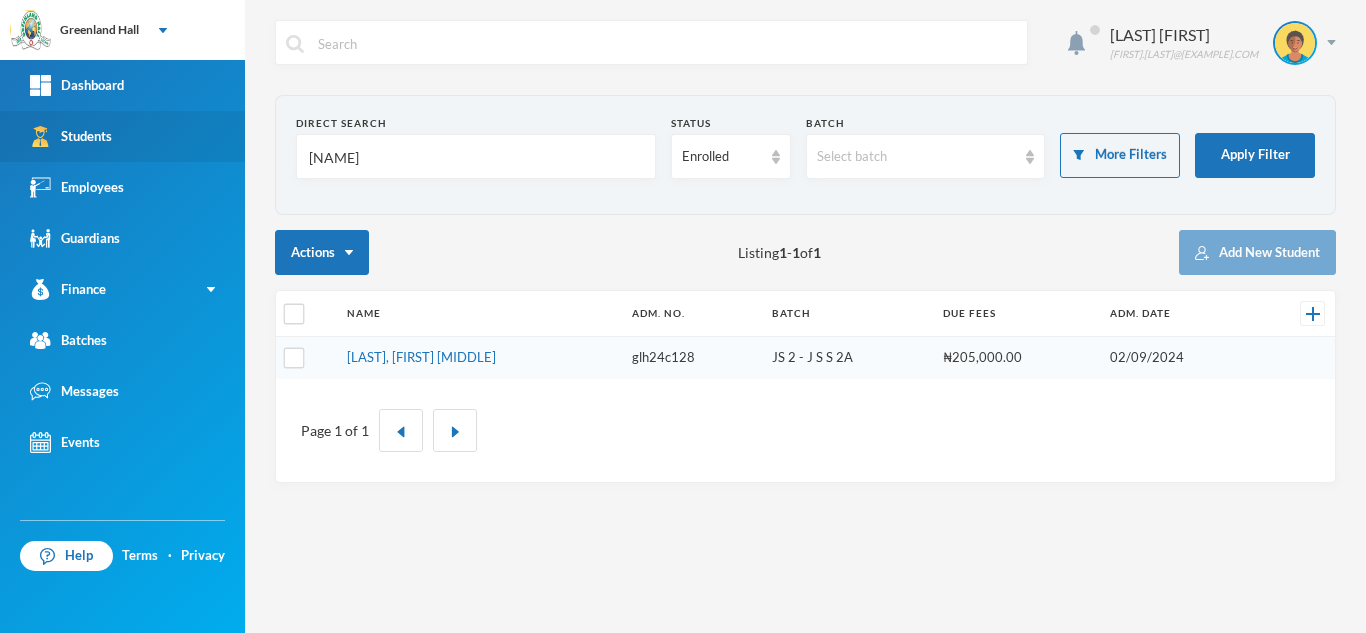 drag, startPoint x: 377, startPoint y: 157, endPoint x: 195, endPoint y: 161, distance: 182.04395 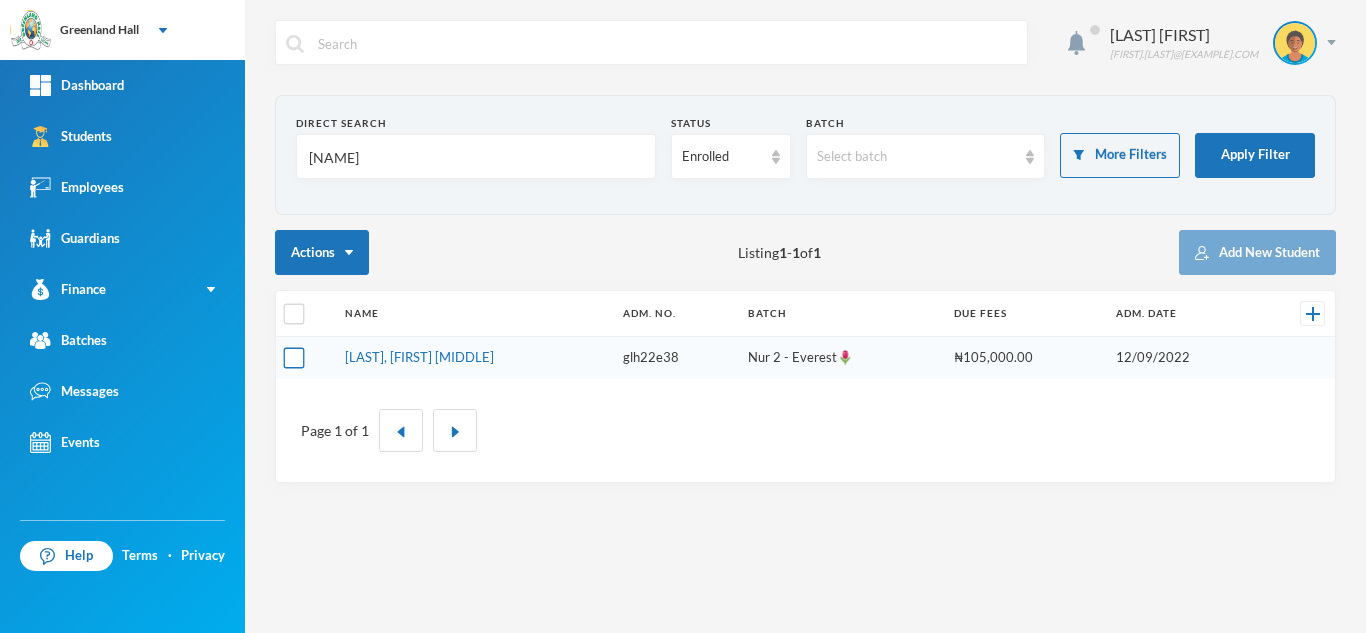 type on "[NAME]" 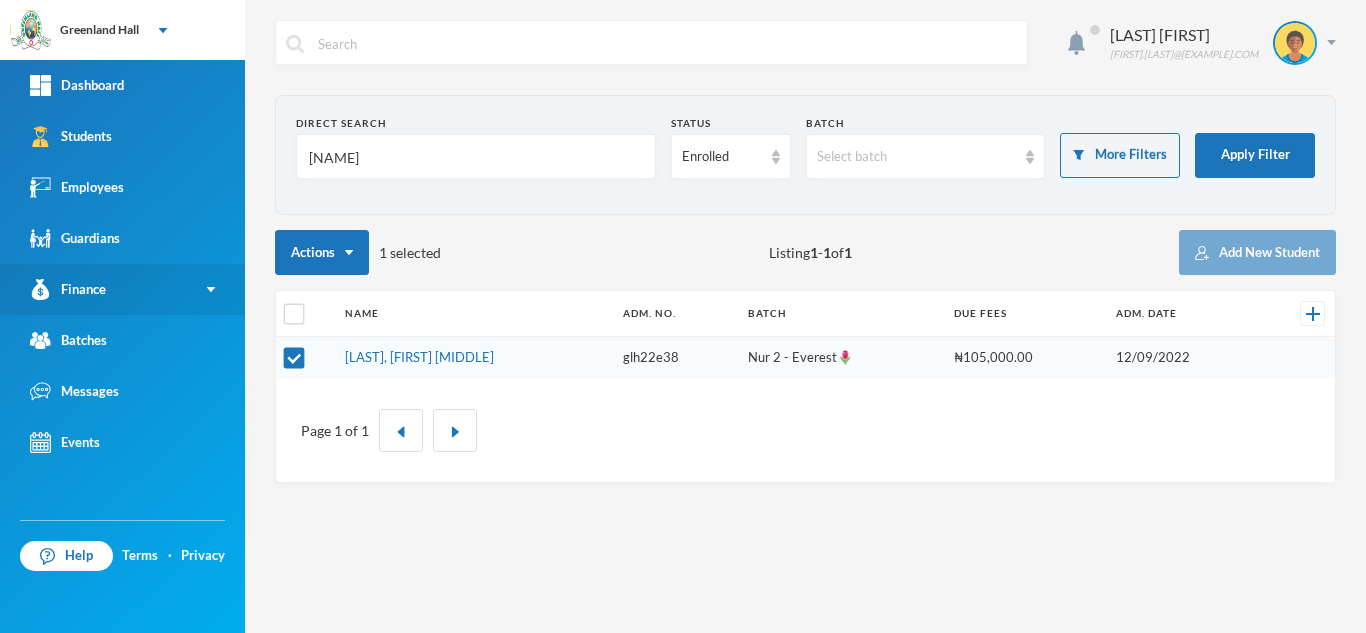 click on "Finance" at bounding box center (68, 289) 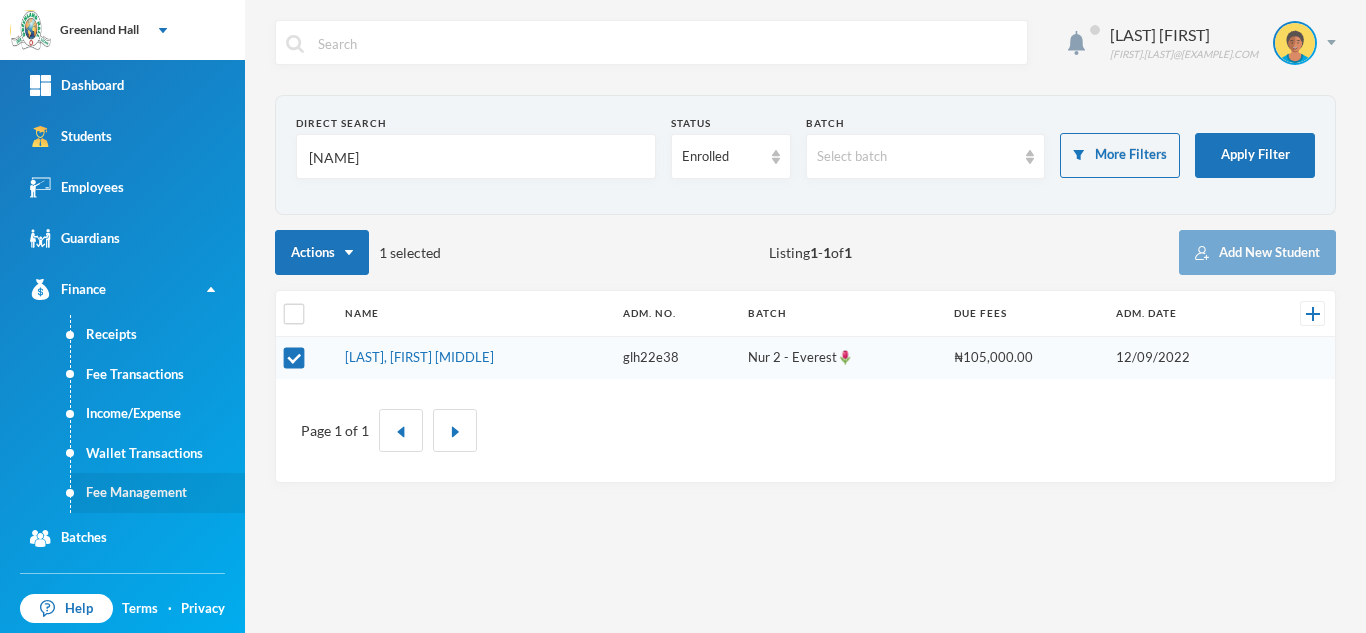 click on "Fee Management" at bounding box center (158, 493) 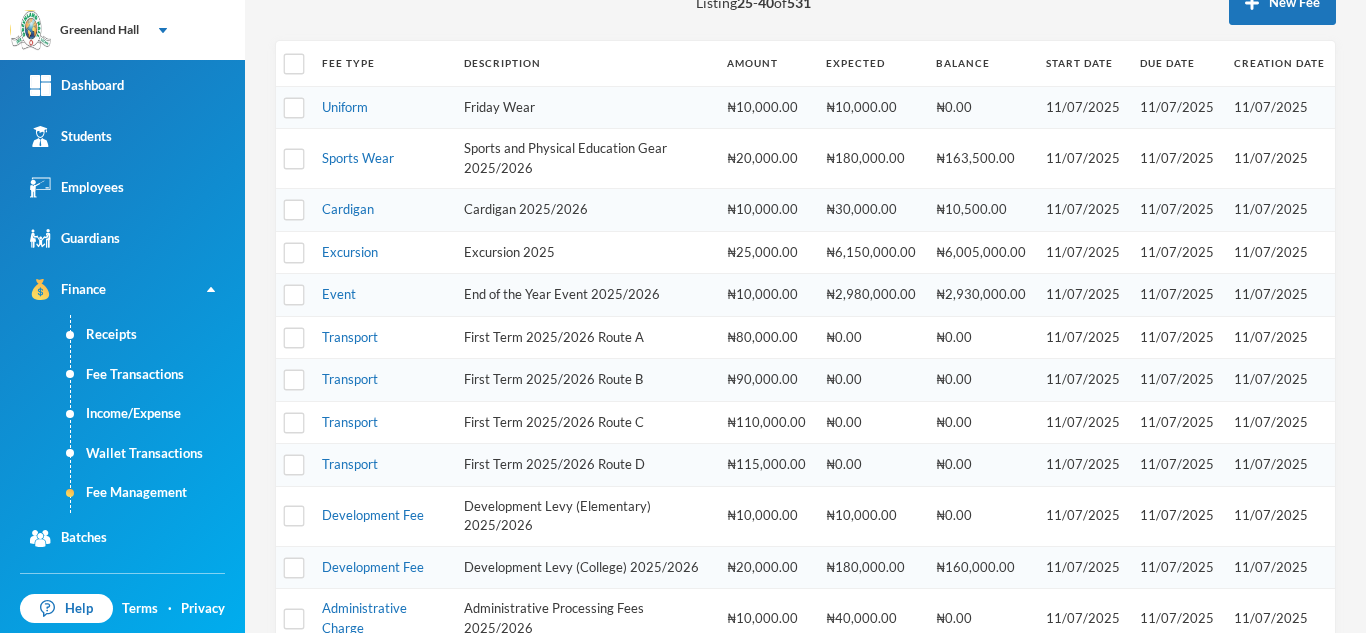 scroll, scrollTop: 278, scrollLeft: 0, axis: vertical 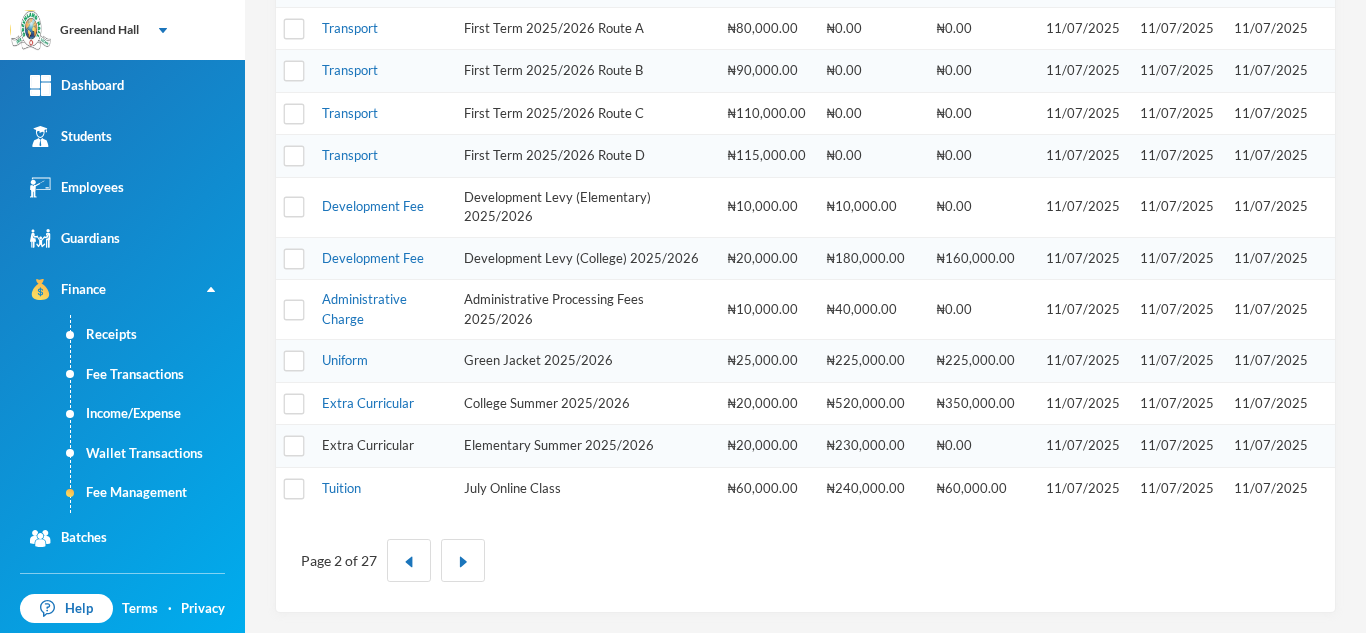 click on "Extra Curricular" at bounding box center (368, 445) 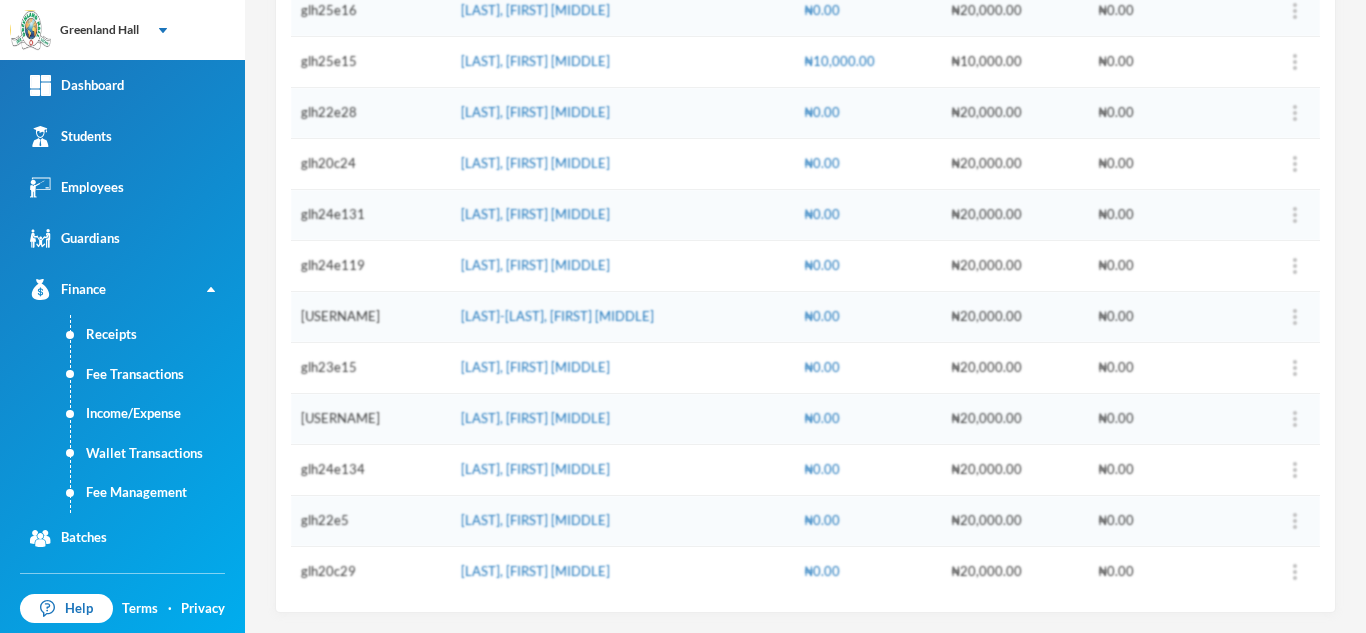 scroll, scrollTop: 363, scrollLeft: 0, axis: vertical 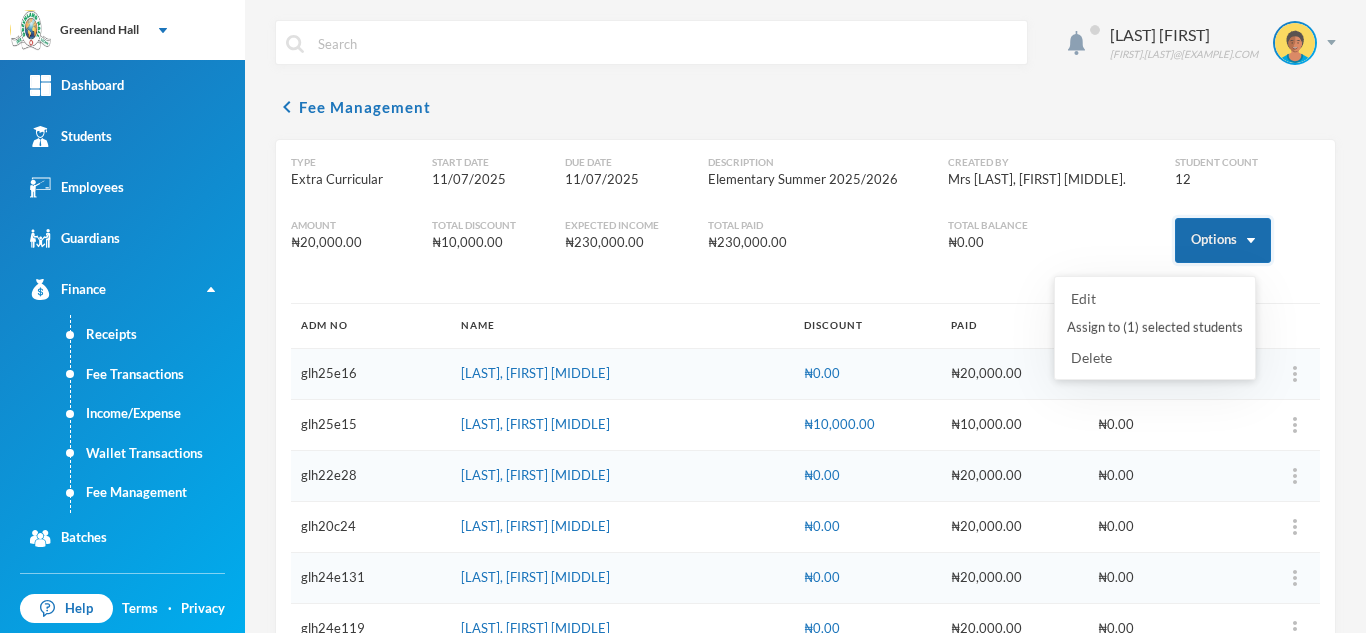 click on "Options" at bounding box center (1223, 240) 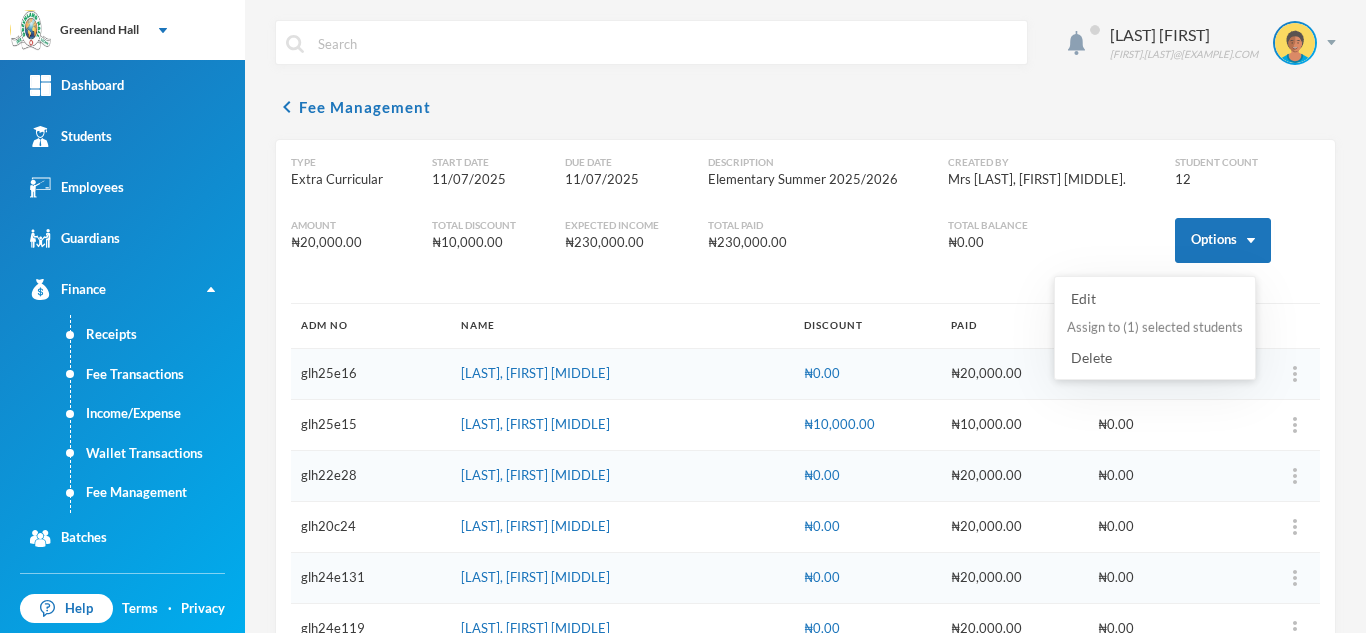 click on "Assign to ( 1 ) selected students" at bounding box center (1155, 328) 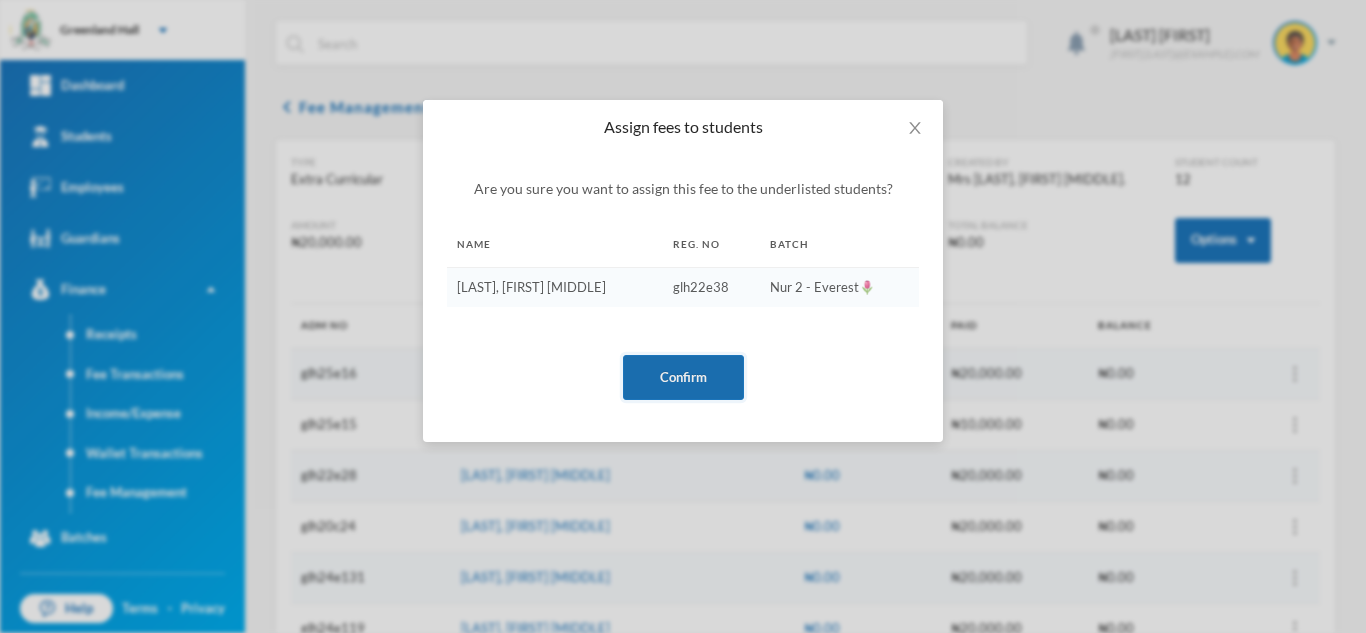 click on "Confirm" at bounding box center [683, 377] 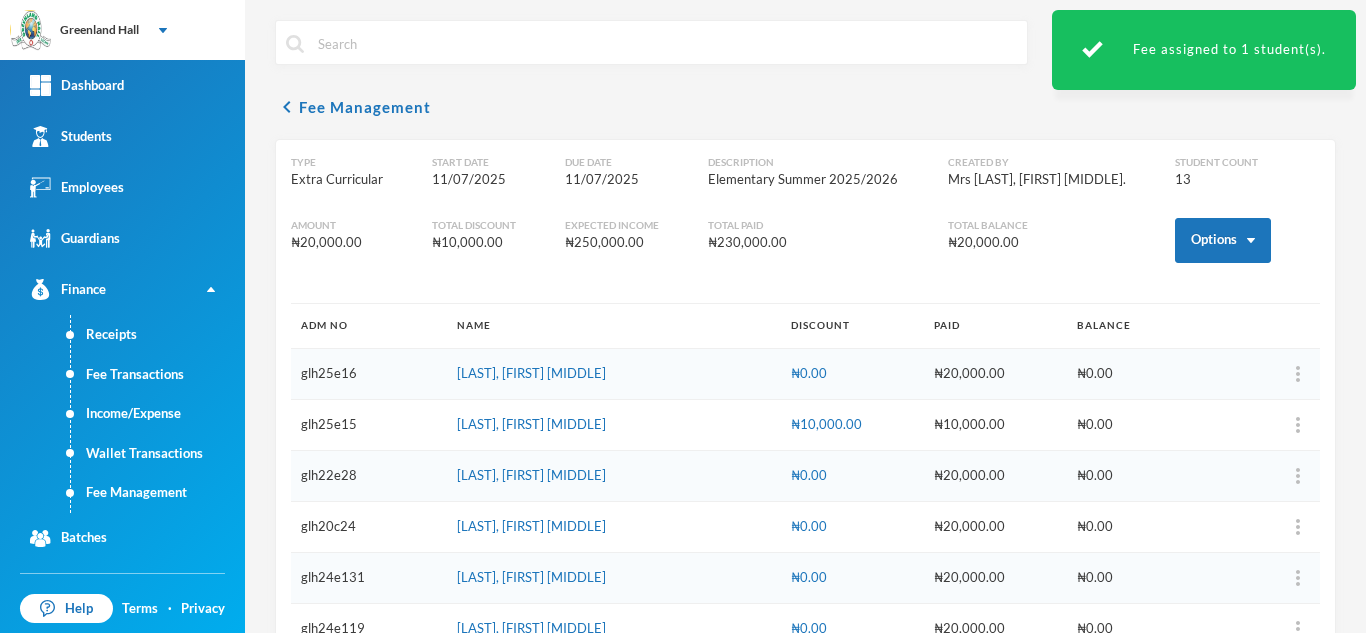 scroll, scrollTop: 414, scrollLeft: 0, axis: vertical 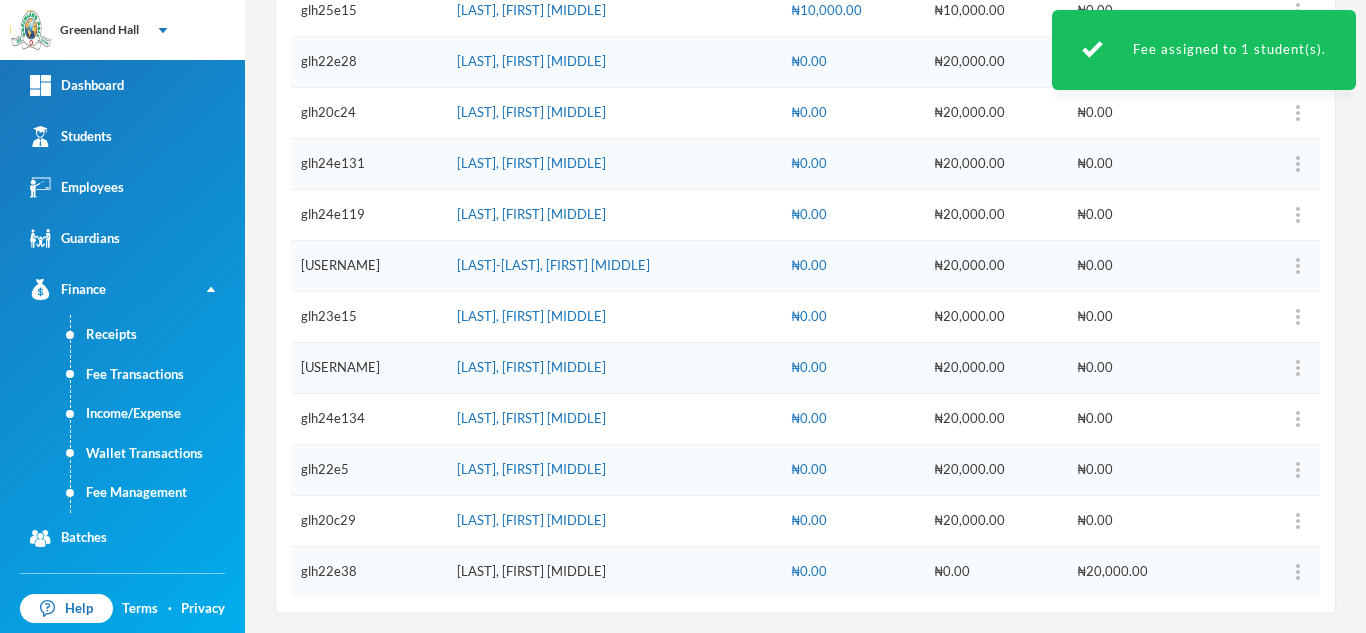 click on "[LAST], [FIRST] [MIDDLE]" at bounding box center (531, 571) 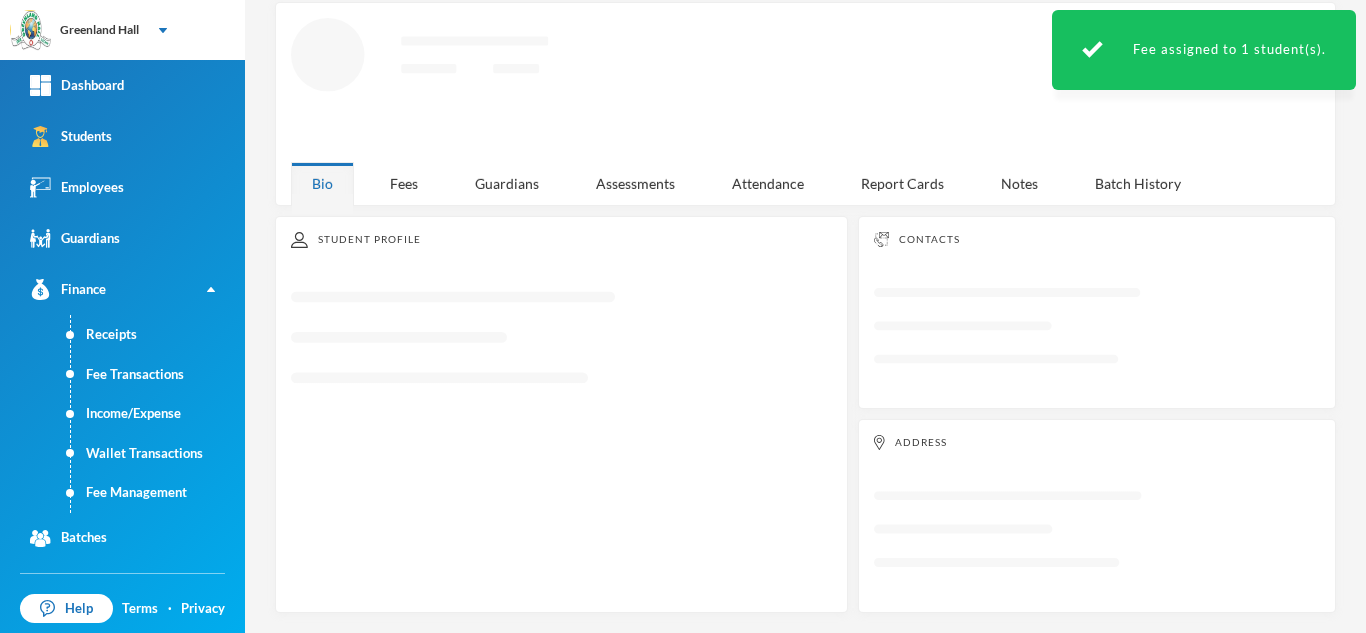 scroll, scrollTop: 87, scrollLeft: 0, axis: vertical 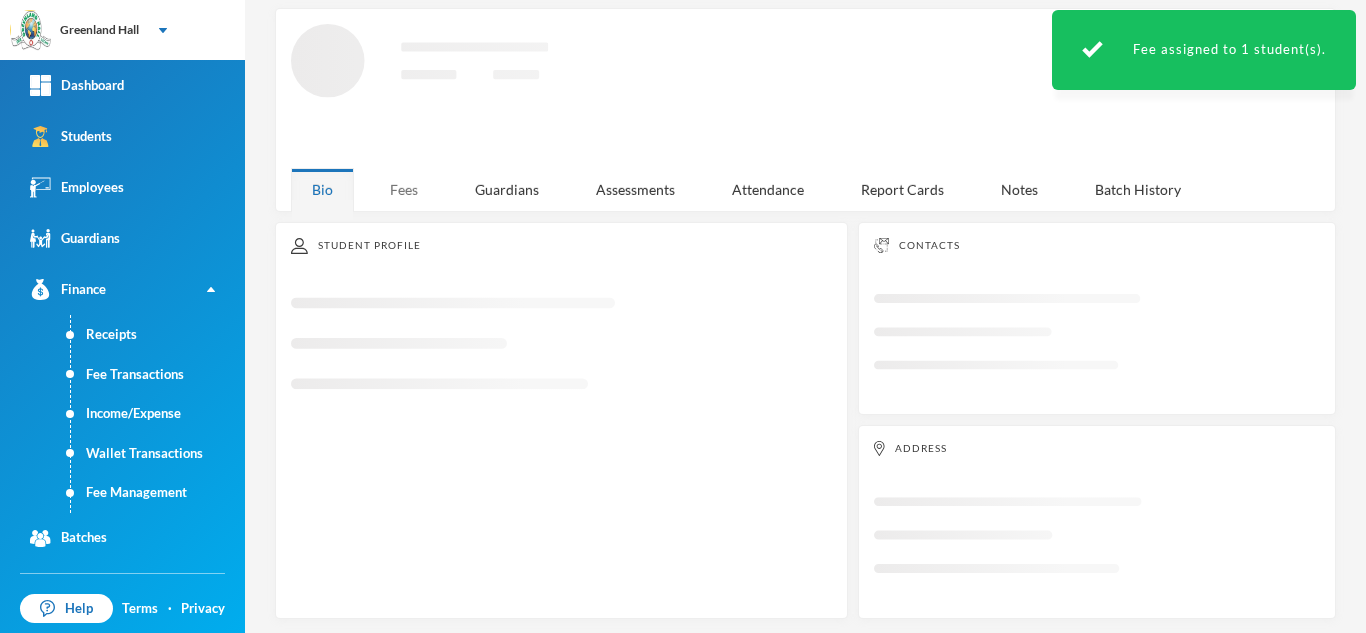 click on "Fees" at bounding box center (404, 189) 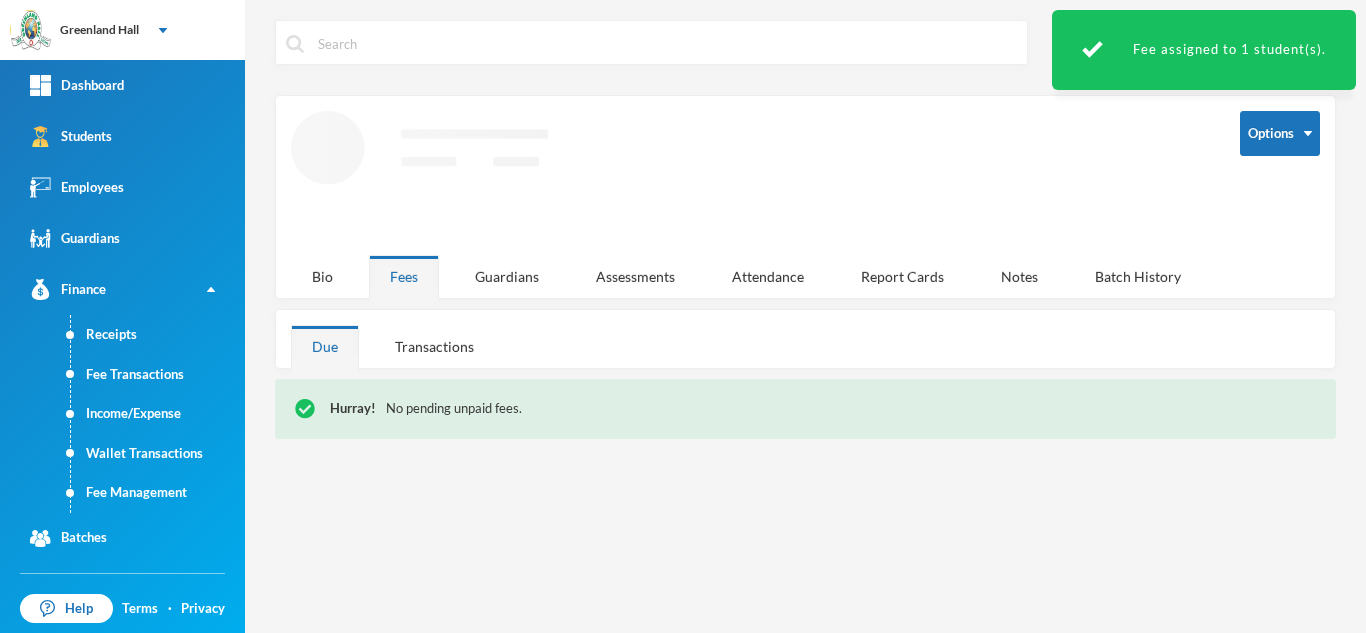 scroll, scrollTop: 0, scrollLeft: 0, axis: both 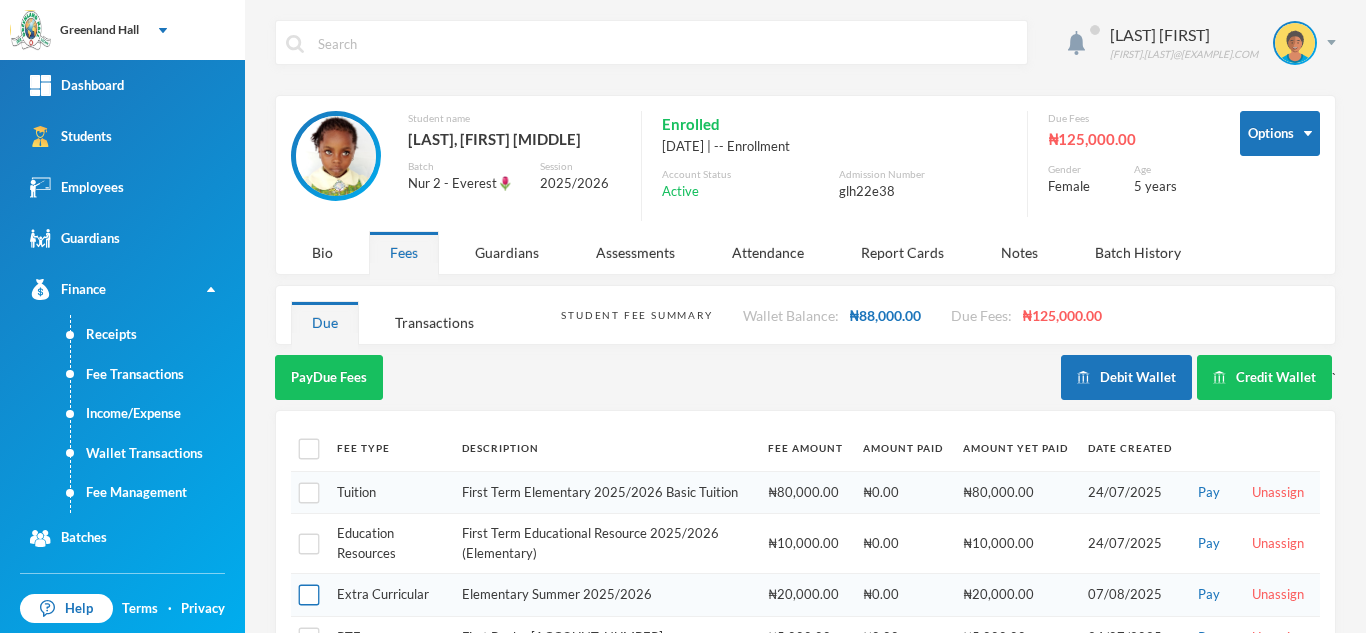 click at bounding box center (309, 595) 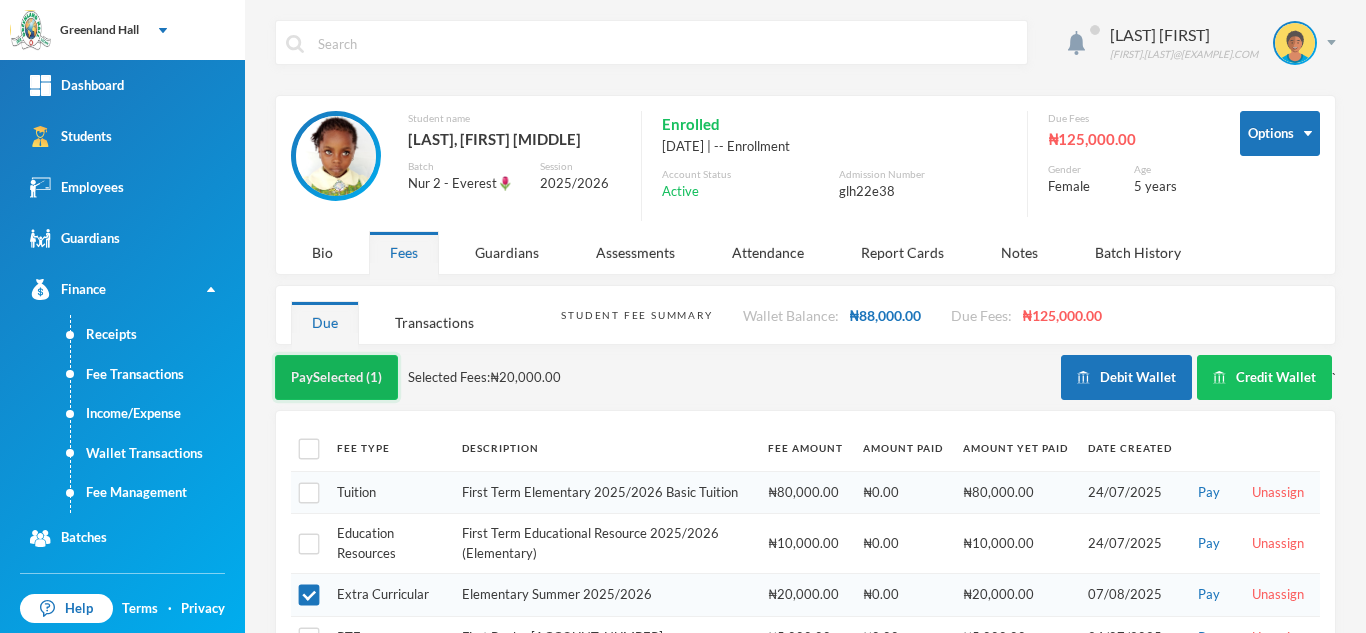 click on "Pay  Selected (1)" at bounding box center (336, 377) 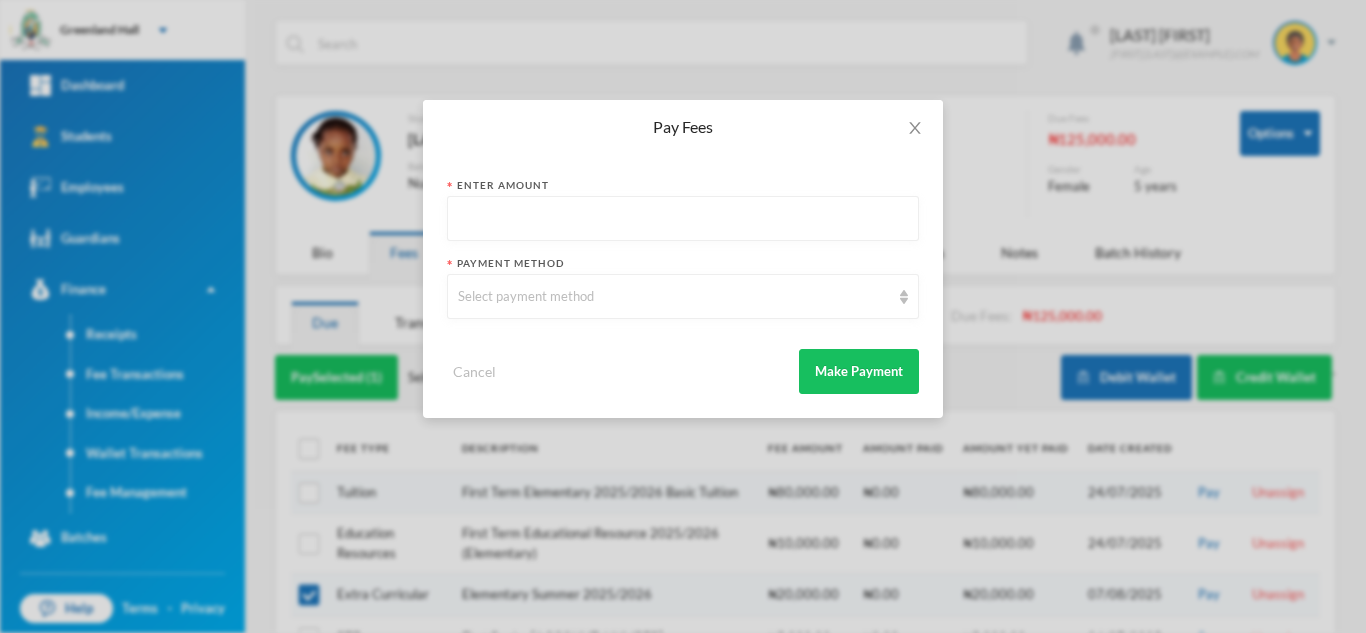 click at bounding box center [683, 219] 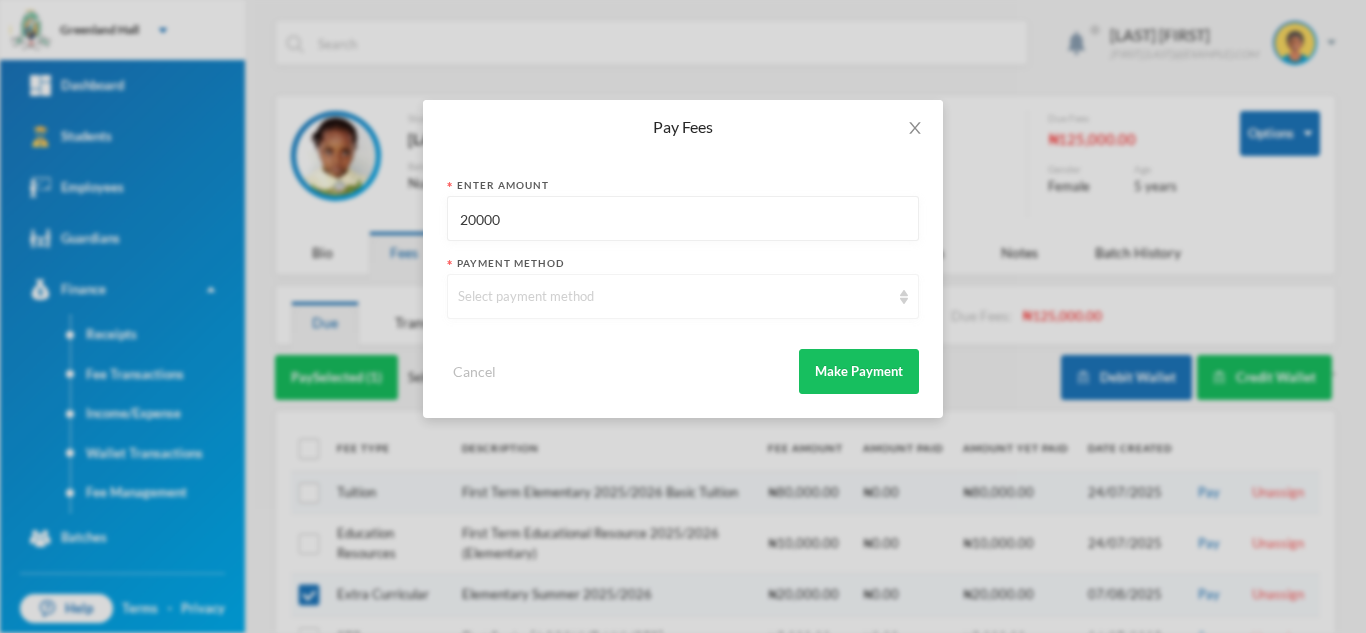 type on "20000" 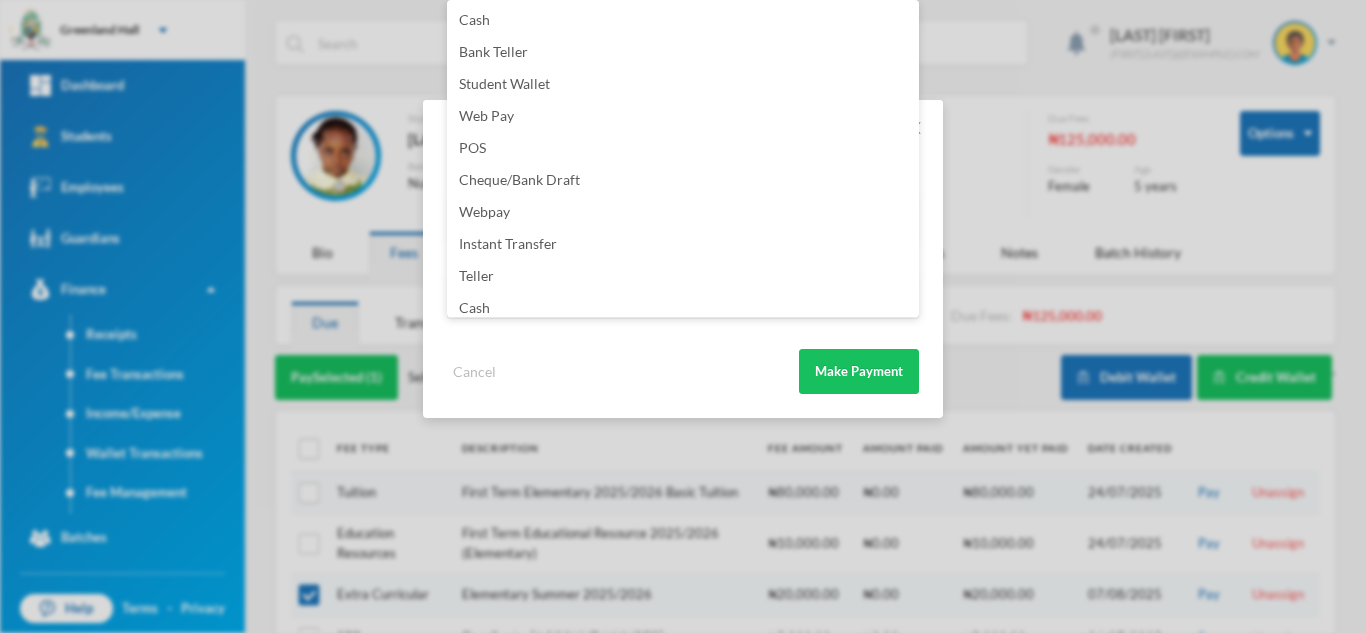 scroll, scrollTop: 235, scrollLeft: 0, axis: vertical 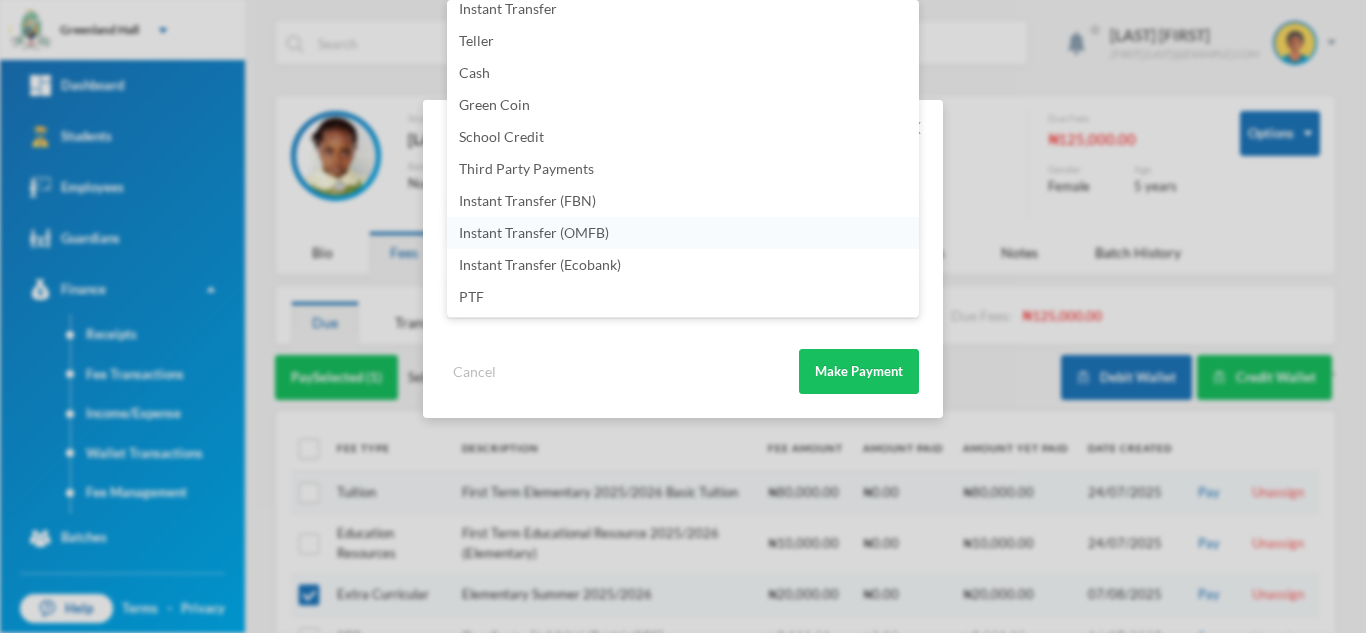 click on "Instant Transfer (OMFB)" at bounding box center (683, 233) 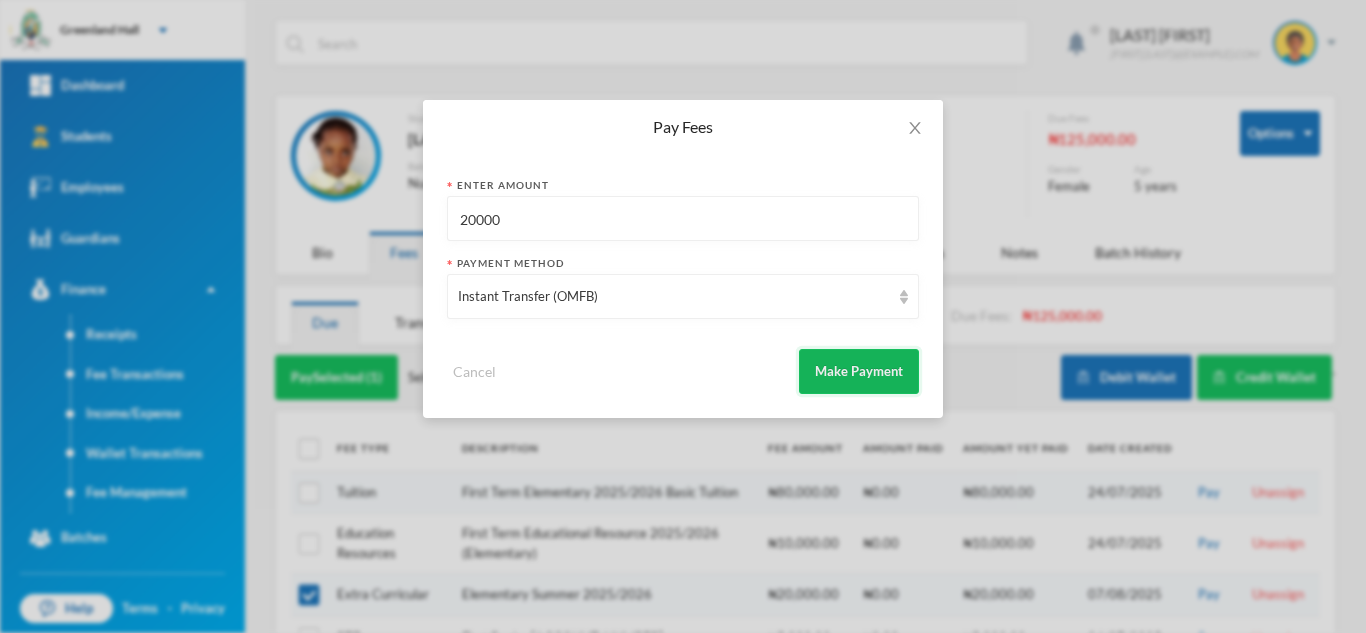 click on "Make Payment" at bounding box center (859, 371) 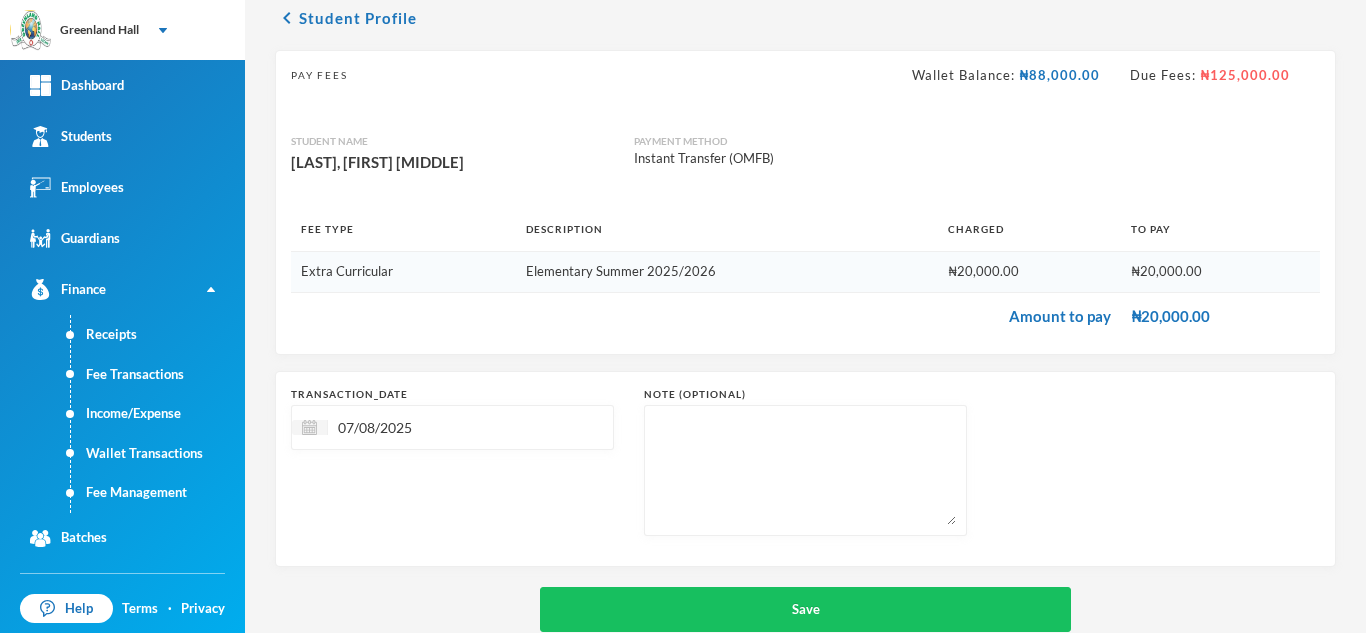 scroll, scrollTop: 128, scrollLeft: 0, axis: vertical 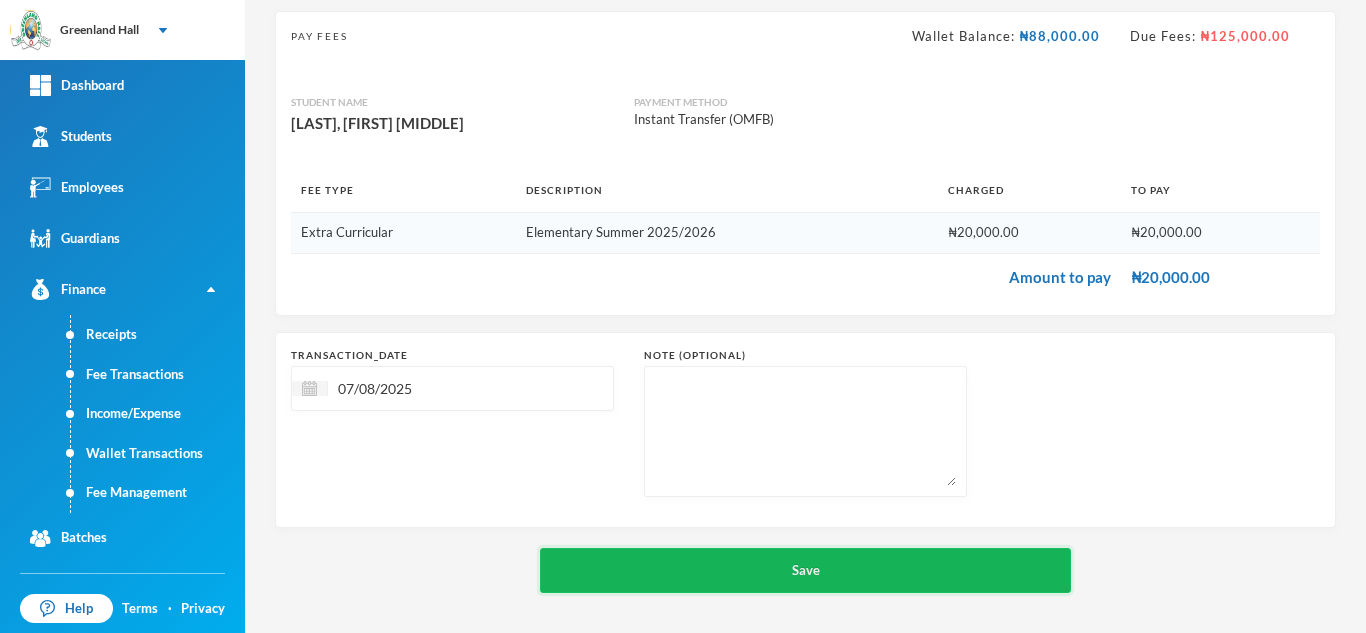 click on "Save" at bounding box center [805, 570] 